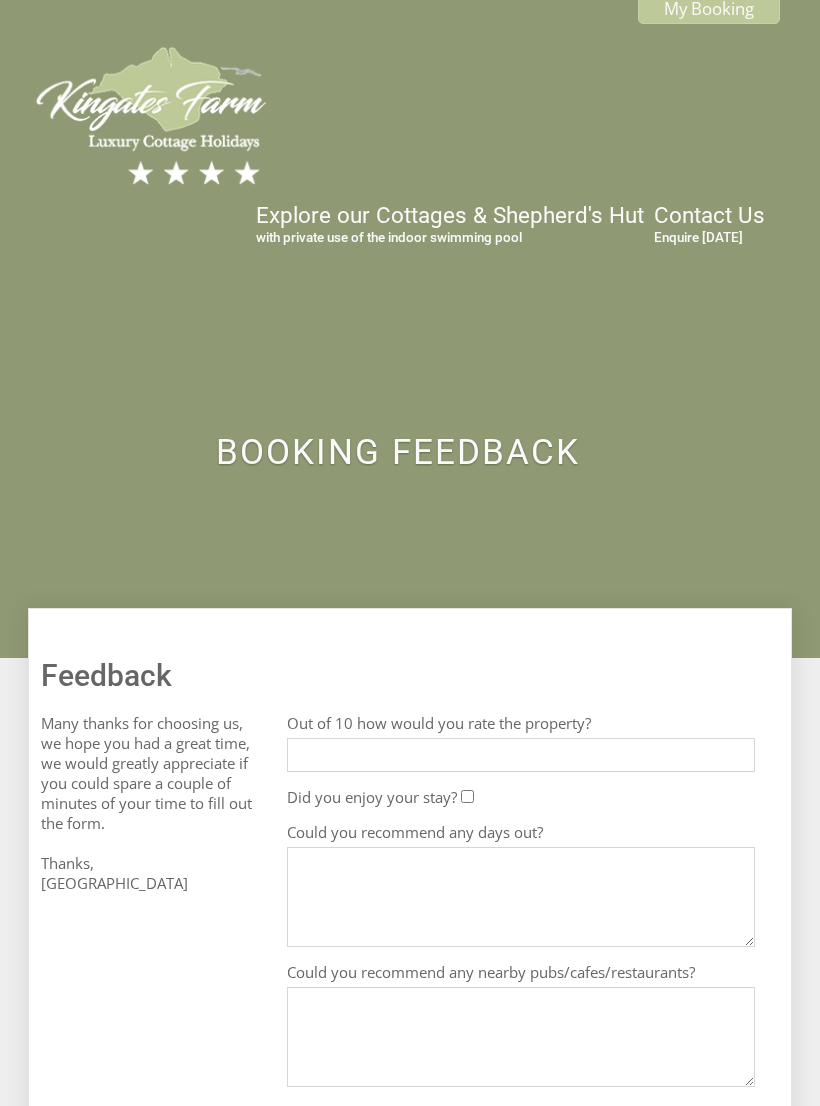 scroll, scrollTop: 613, scrollLeft: 0, axis: vertical 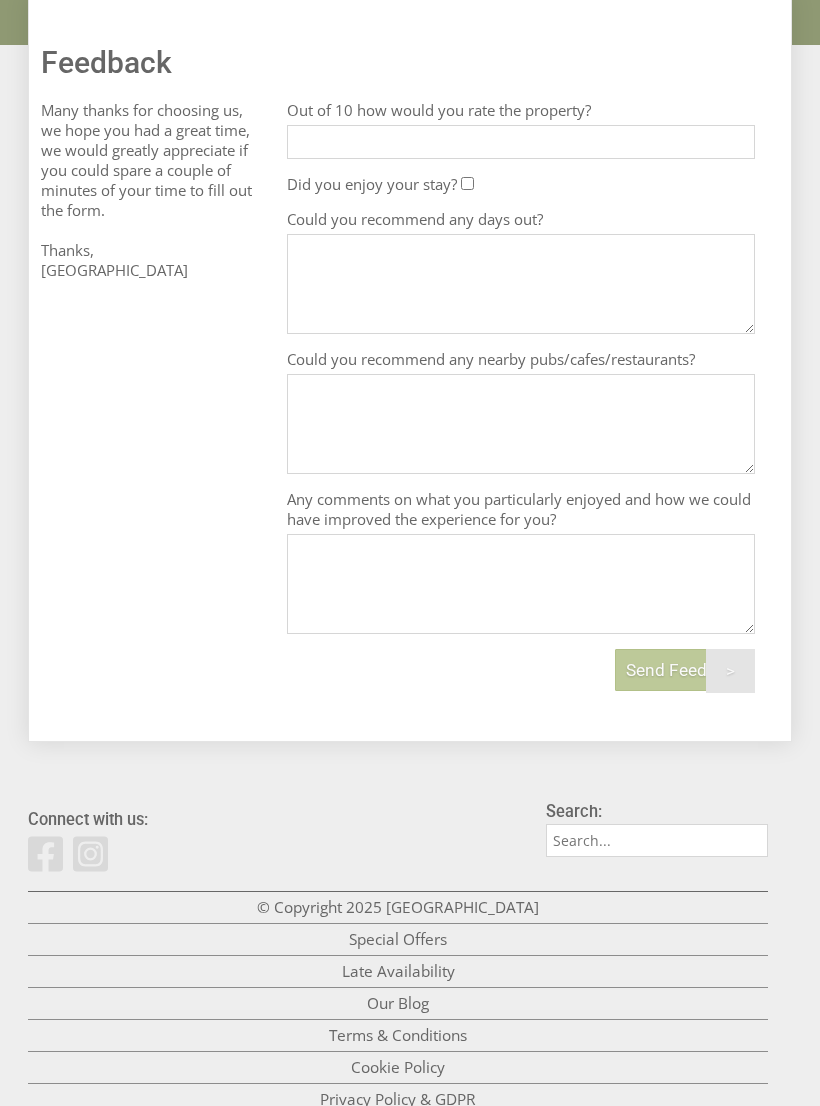 click on "Out of 10 how would you rate the property?" at bounding box center [521, 142] 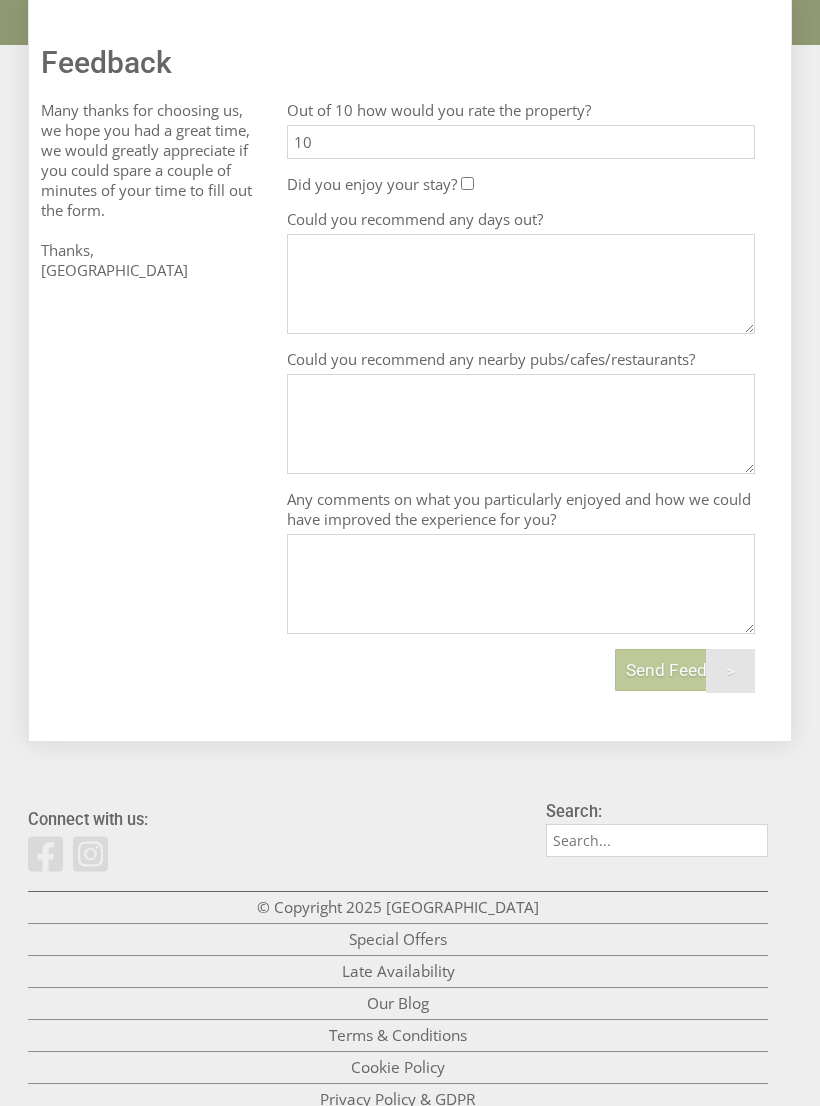 type on "10" 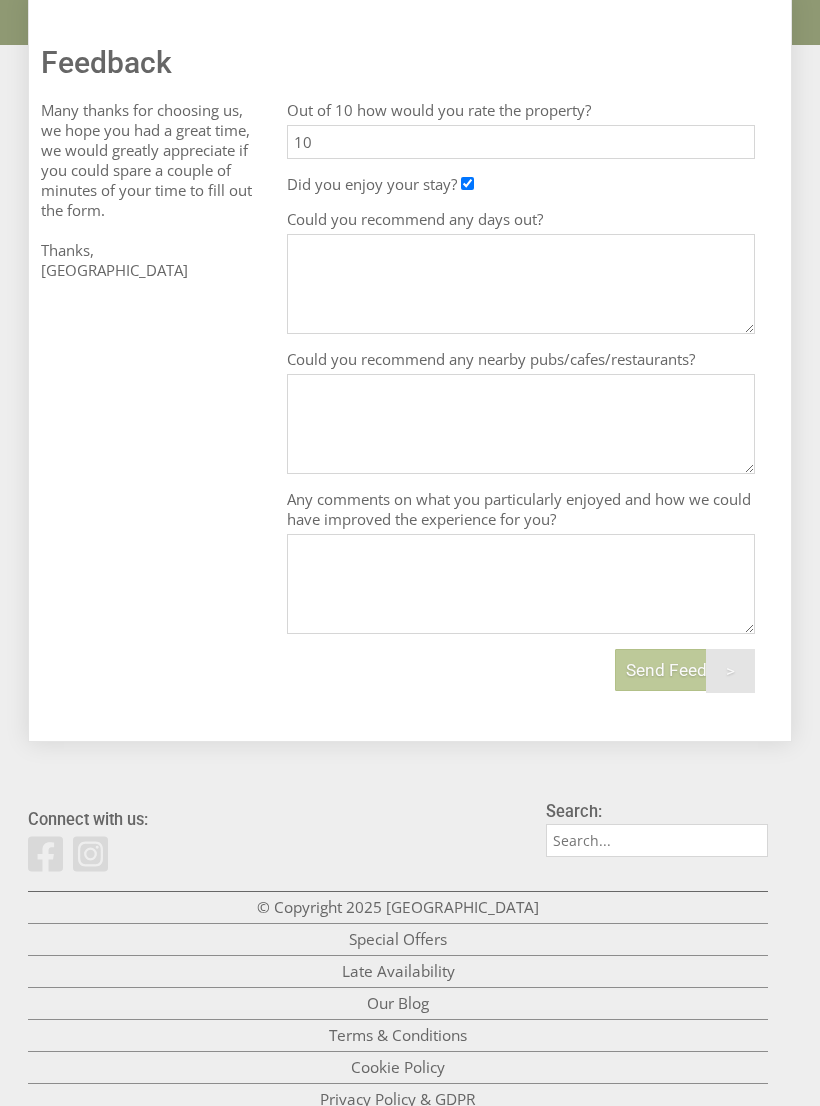 click on "Could you recommend any days out?" at bounding box center (521, 284) 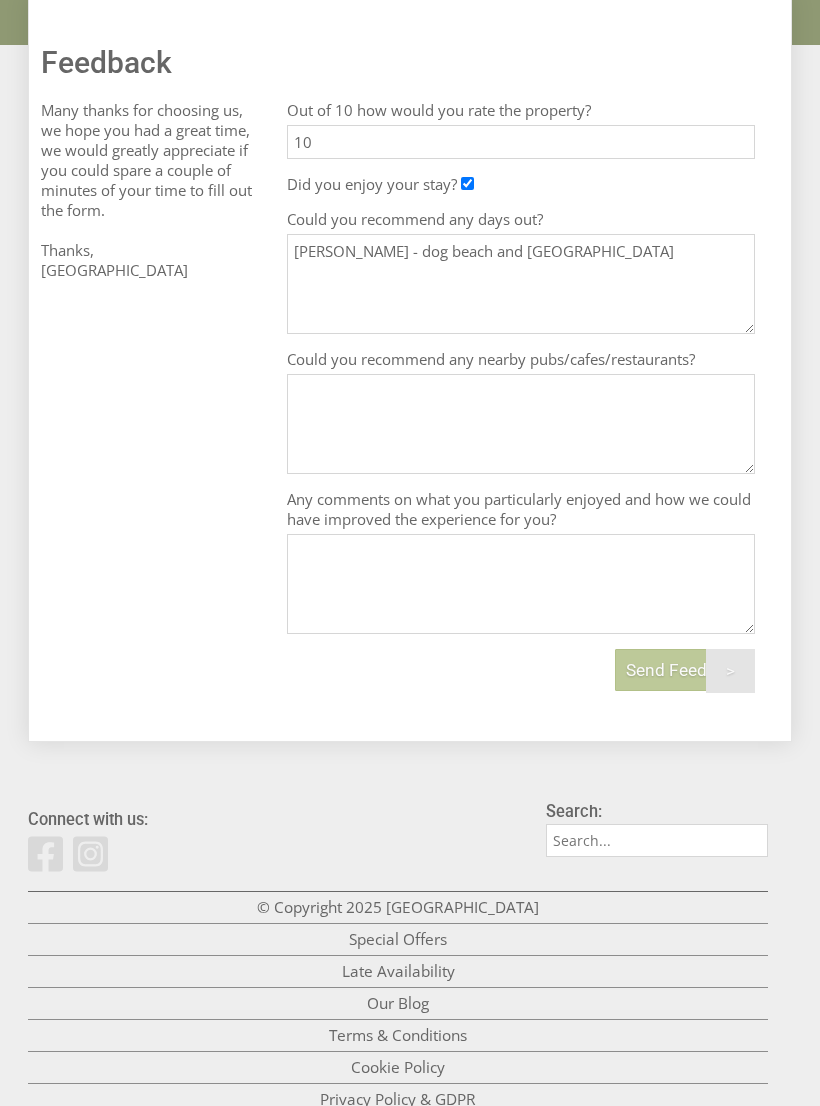 type on "[PERSON_NAME] - dog beach and [GEOGRAPHIC_DATA]" 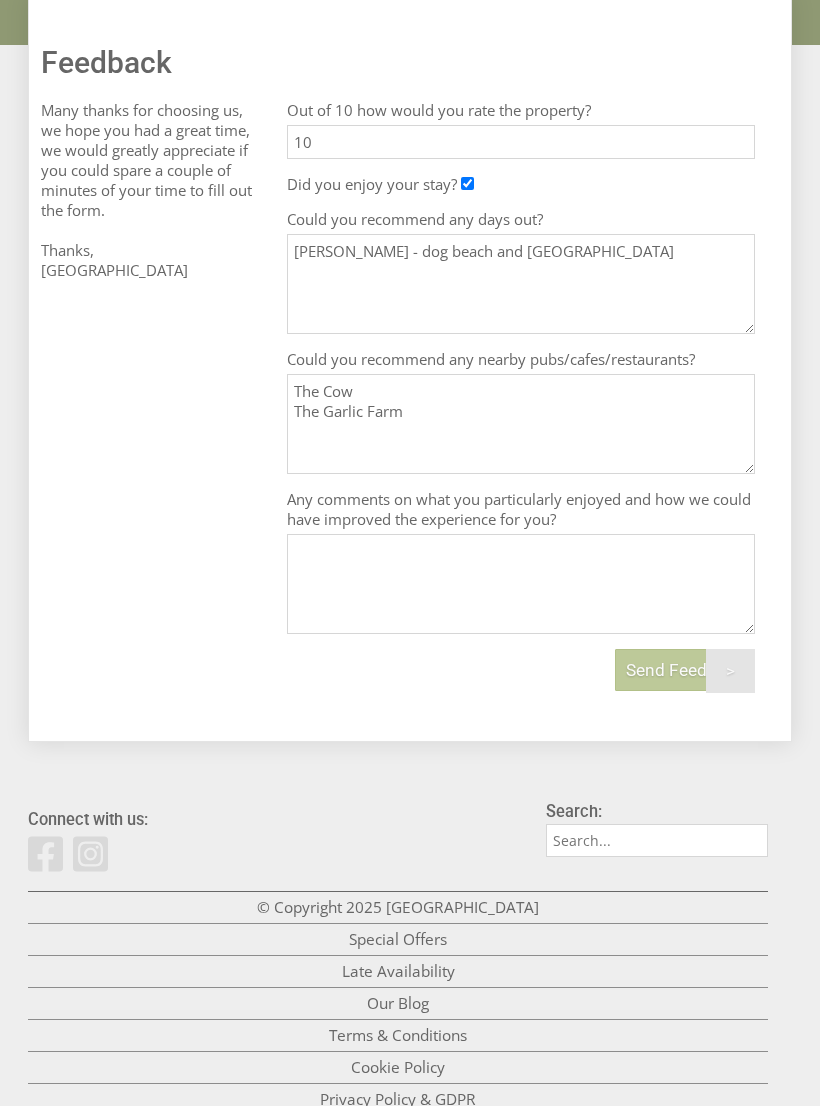 type on "The Cow
The Garlic Farm" 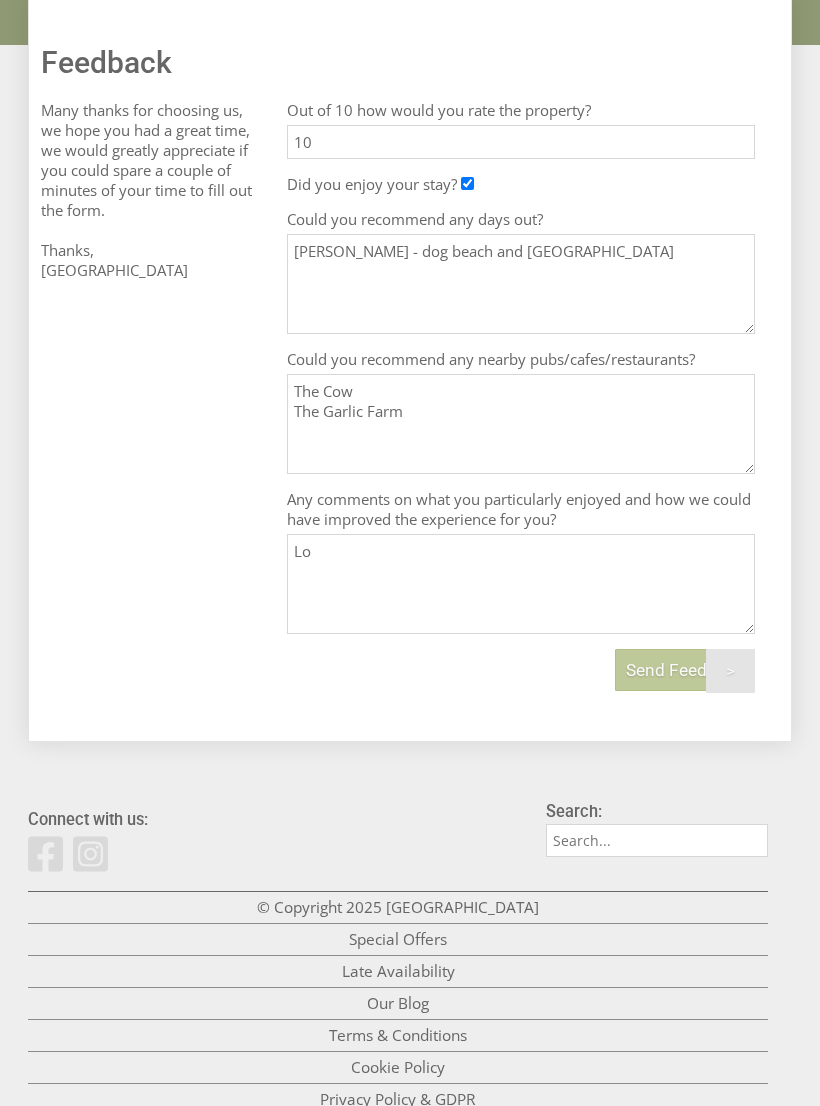 type on "L" 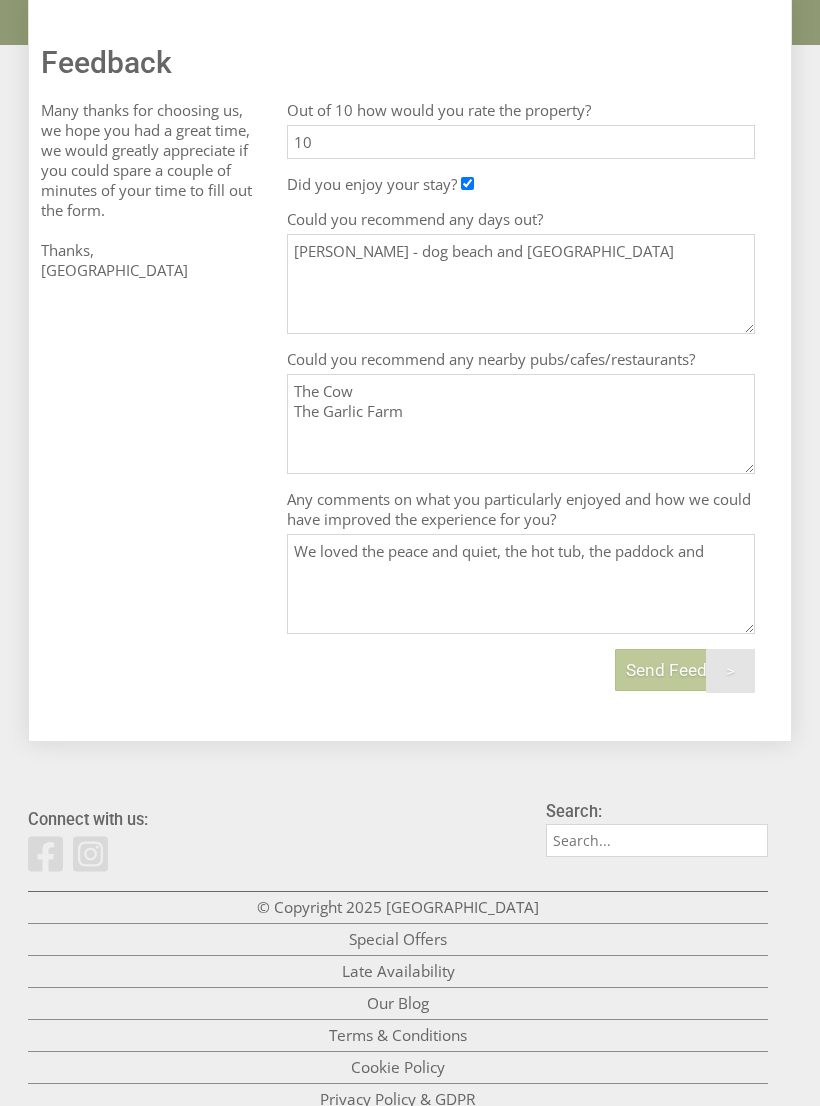 click on "We loved the peace and quiet, the hot tub, the paddock and" at bounding box center (521, 584) 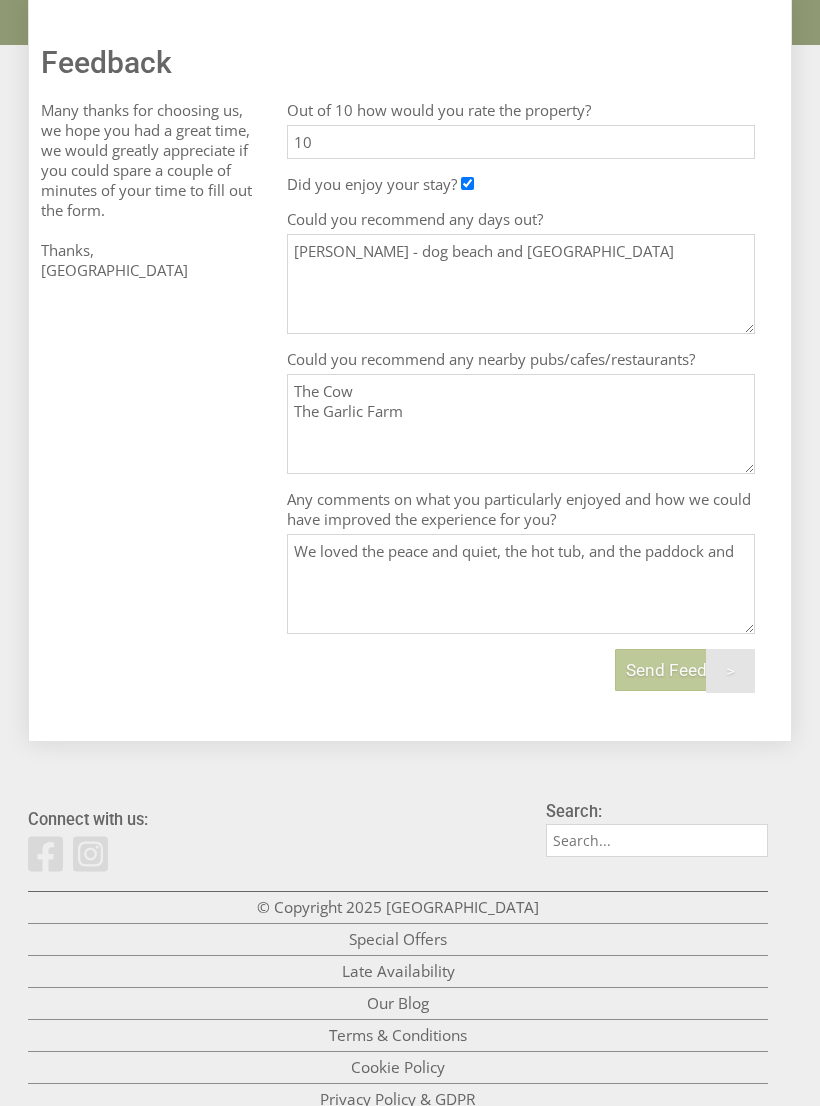 click on "We loved the peace and quiet, the hot tub, and the paddock and" at bounding box center [521, 584] 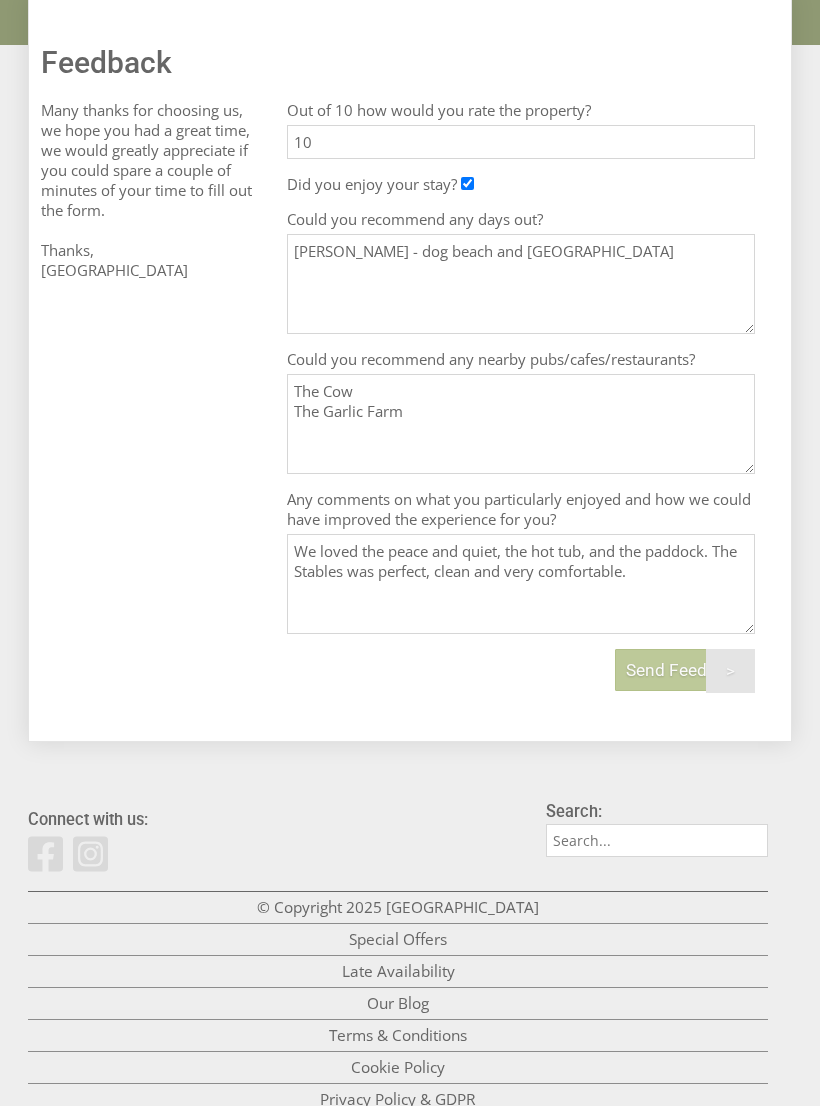 click on "We loved the peace and quiet, the hot tub, and the paddock. The Stables was perfect, clean and very comfortable." at bounding box center [521, 584] 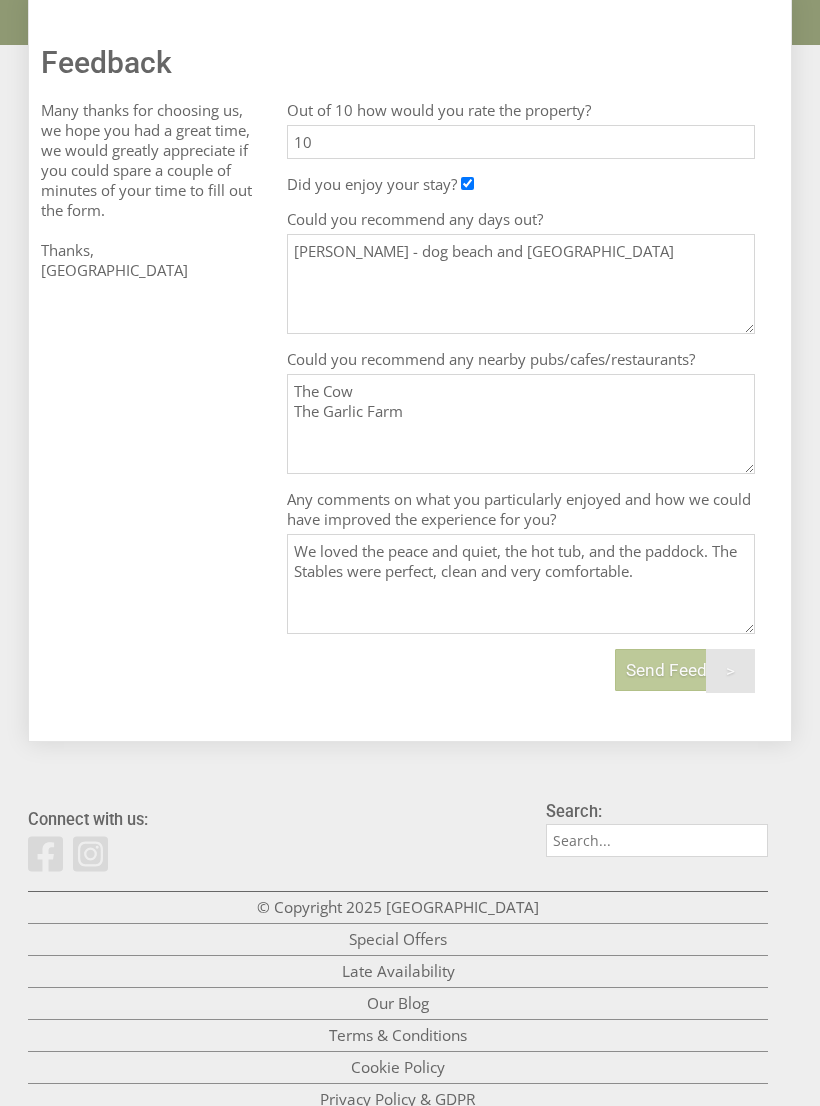 click on "We loved the peace and quiet, the hot tub, and the paddock. The Stables were perfect, clean and very comfortable." at bounding box center [521, 584] 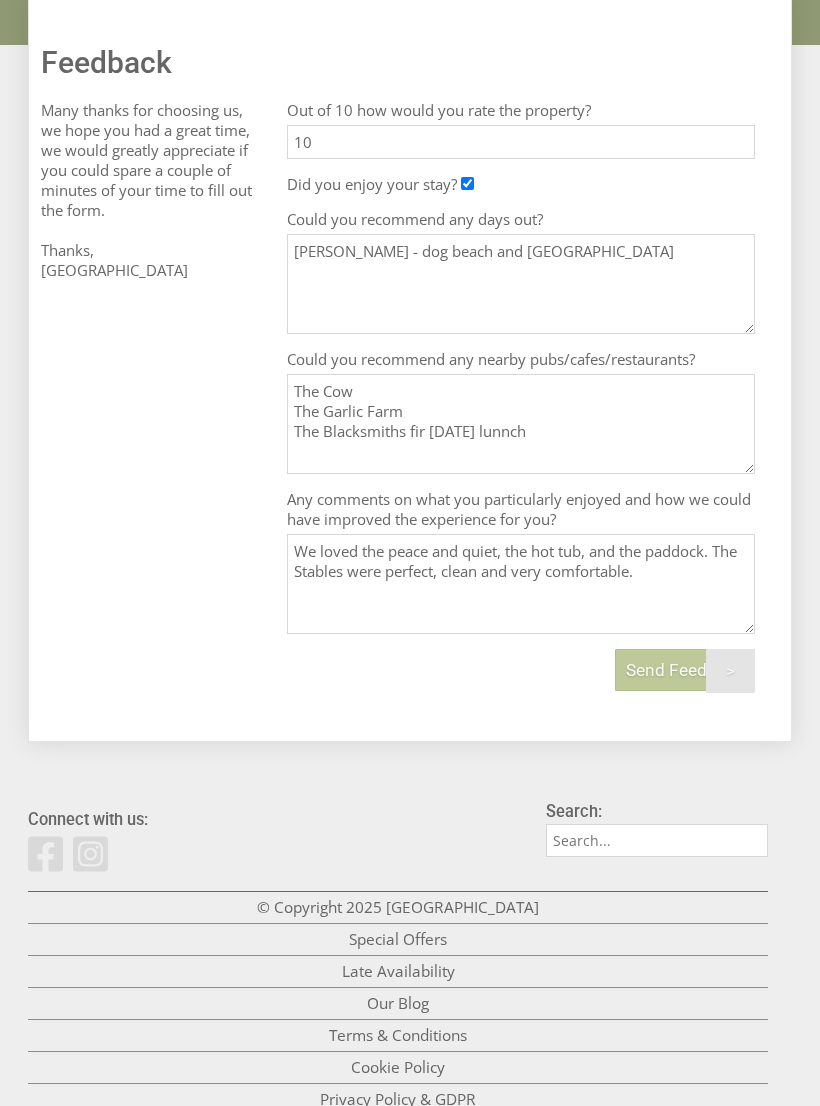 click on "The Cow
The Garlic Farm
The Blacksmiths fir [DATE] lunnch" at bounding box center (521, 424) 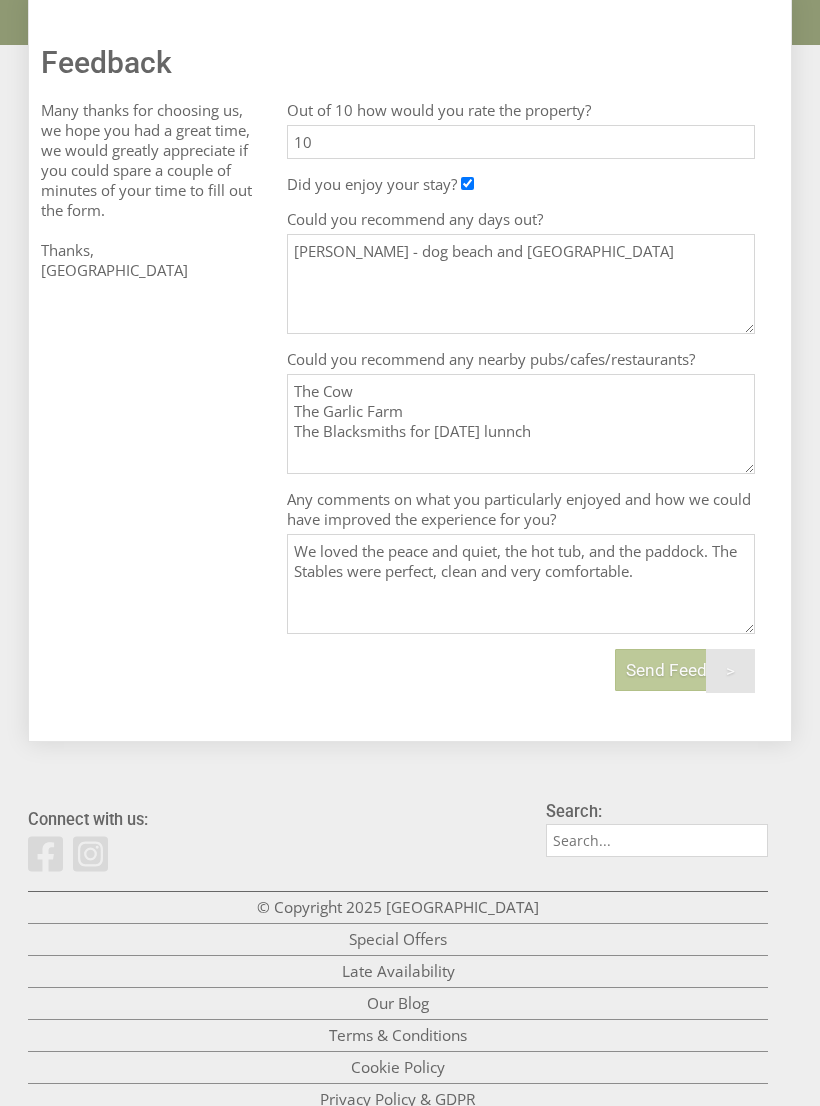 click on "The Cow
The Garlic Farm
The Blacksmiths for [DATE] lunnch" at bounding box center (521, 424) 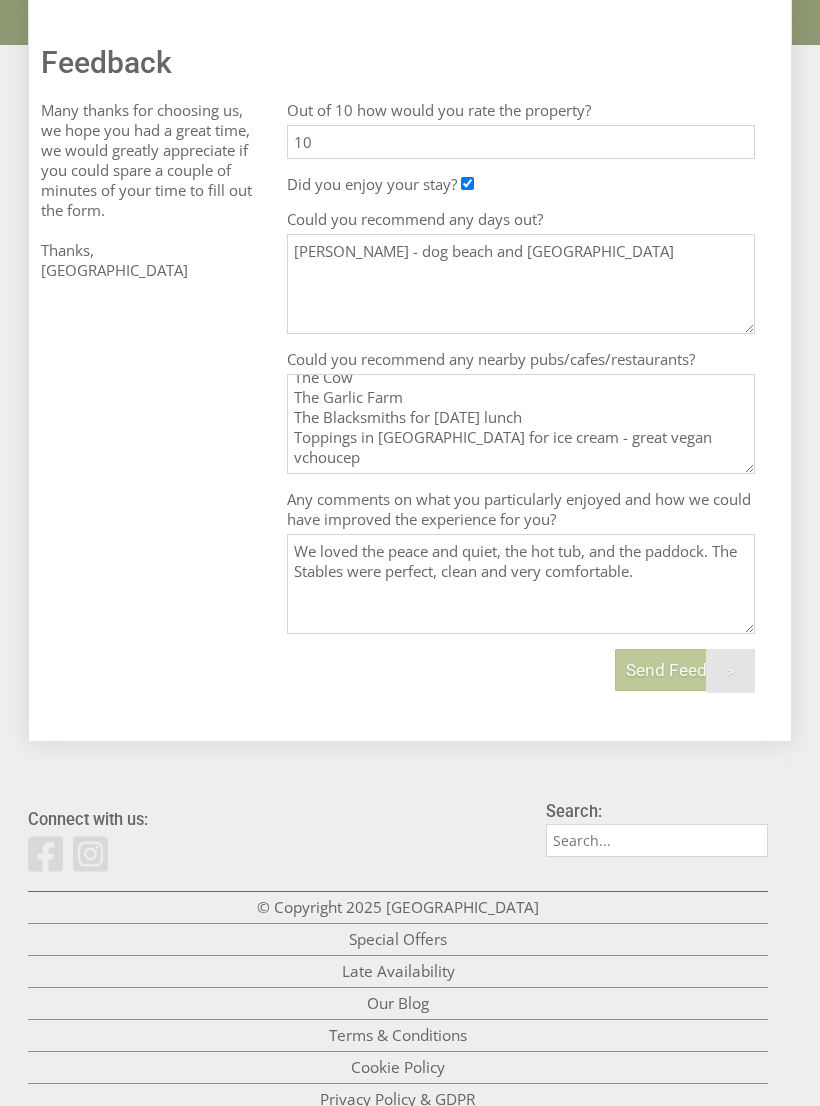 scroll, scrollTop: 24, scrollLeft: 0, axis: vertical 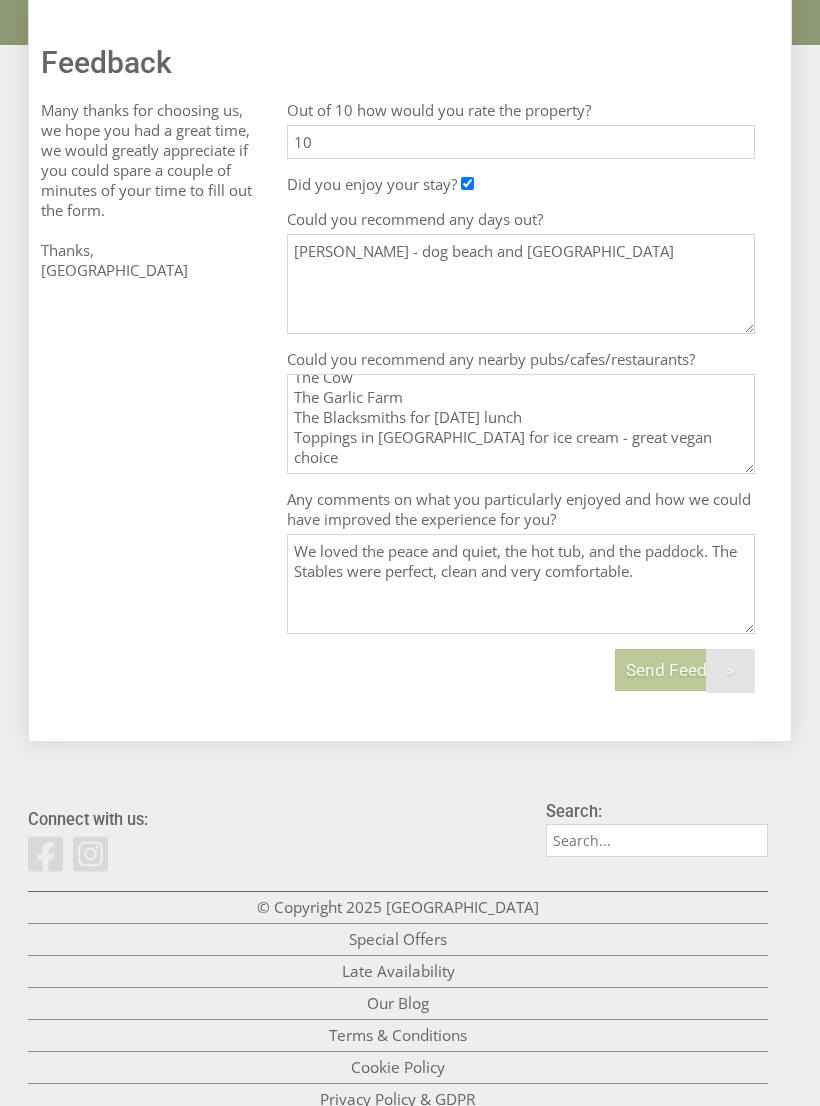 type on "The Cow
The Garlic Farm
The Blacksmiths for [DATE] lunch
Toppings in [GEOGRAPHIC_DATA] for ice cream - great vegan choice" 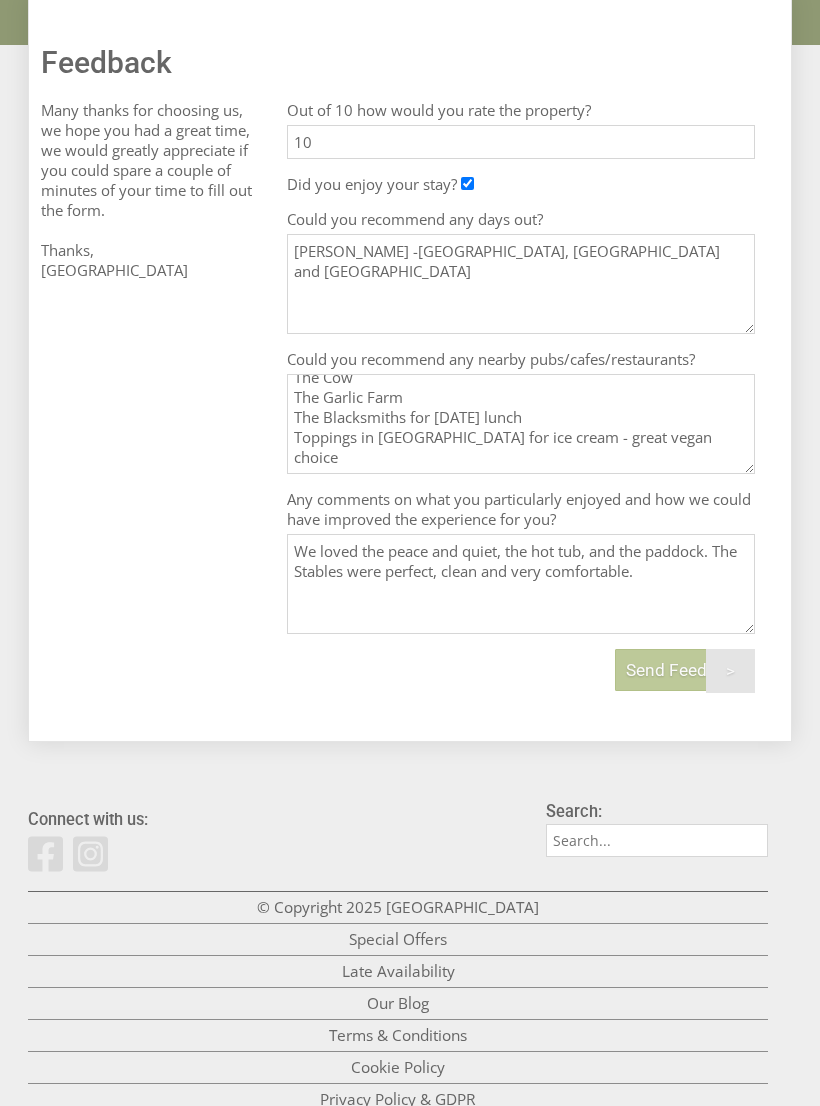 click on "[PERSON_NAME] -[GEOGRAPHIC_DATA], [GEOGRAPHIC_DATA] and [GEOGRAPHIC_DATA]" at bounding box center [521, 284] 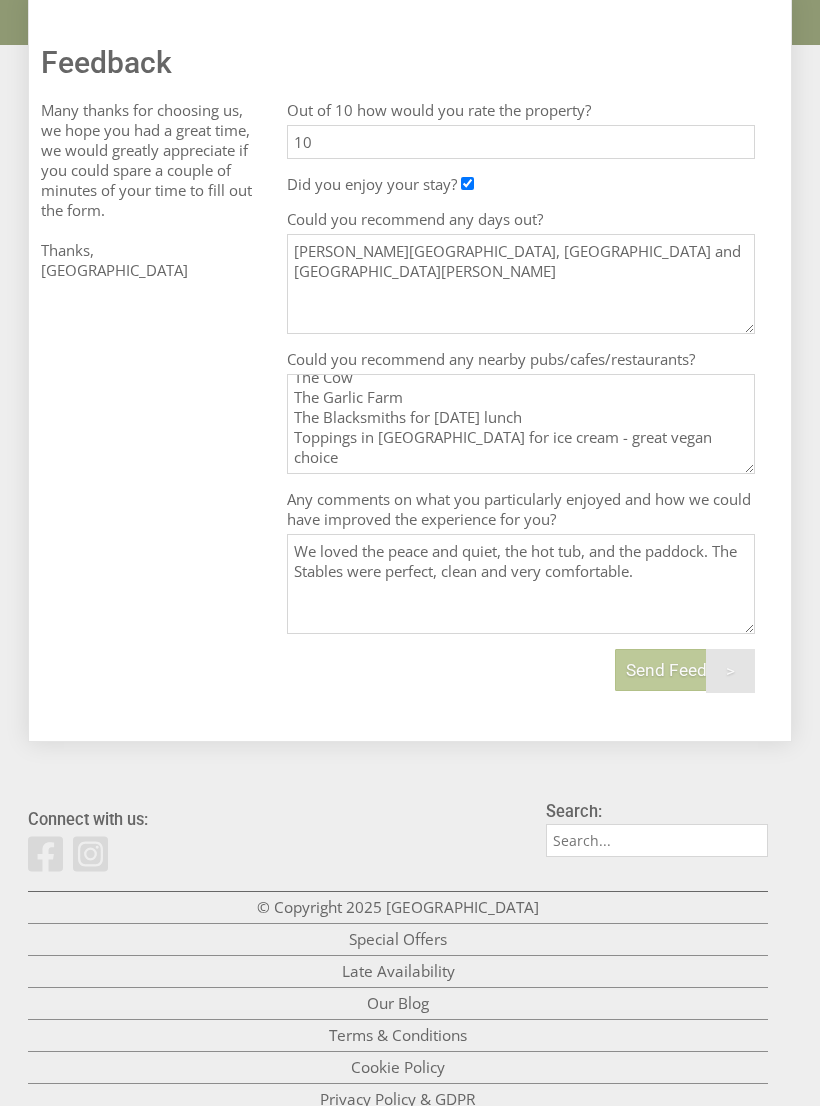 type on "[PERSON_NAME][GEOGRAPHIC_DATA], [GEOGRAPHIC_DATA] and [GEOGRAPHIC_DATA][PERSON_NAME]" 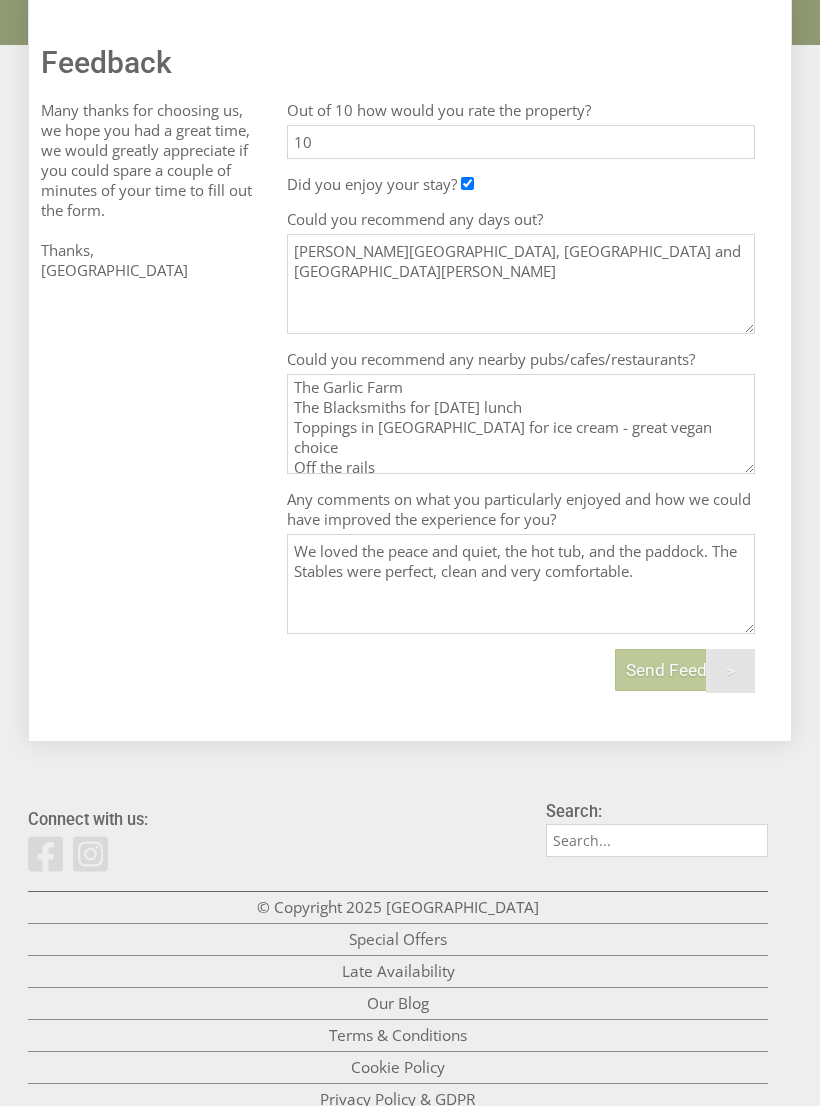 type on "The Cow
The Garlic Farm
The Blacksmiths for [DATE] lunch
Toppings in [GEOGRAPHIC_DATA] for ice cream - great vegan choice
Off the rails" 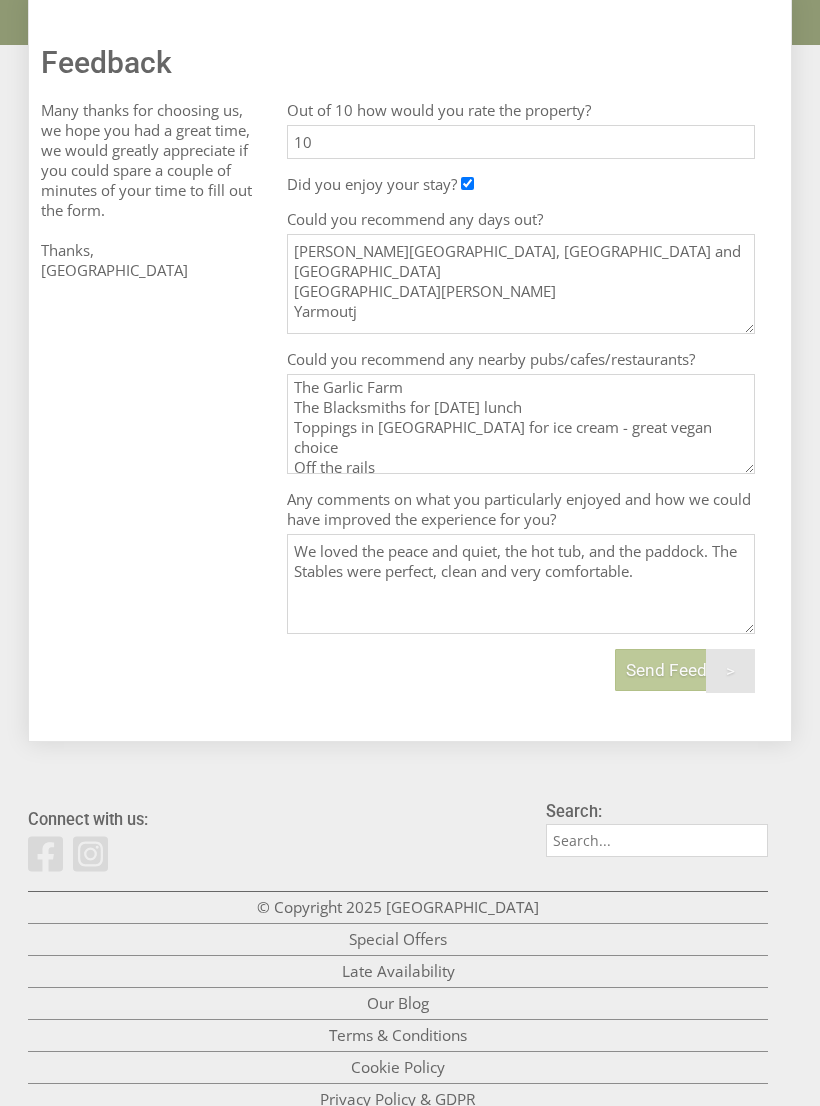 click on "We loved the peace and quiet, the hot tub, and the paddock. The Stables were perfect, clean and very comfortable." at bounding box center [521, 584] 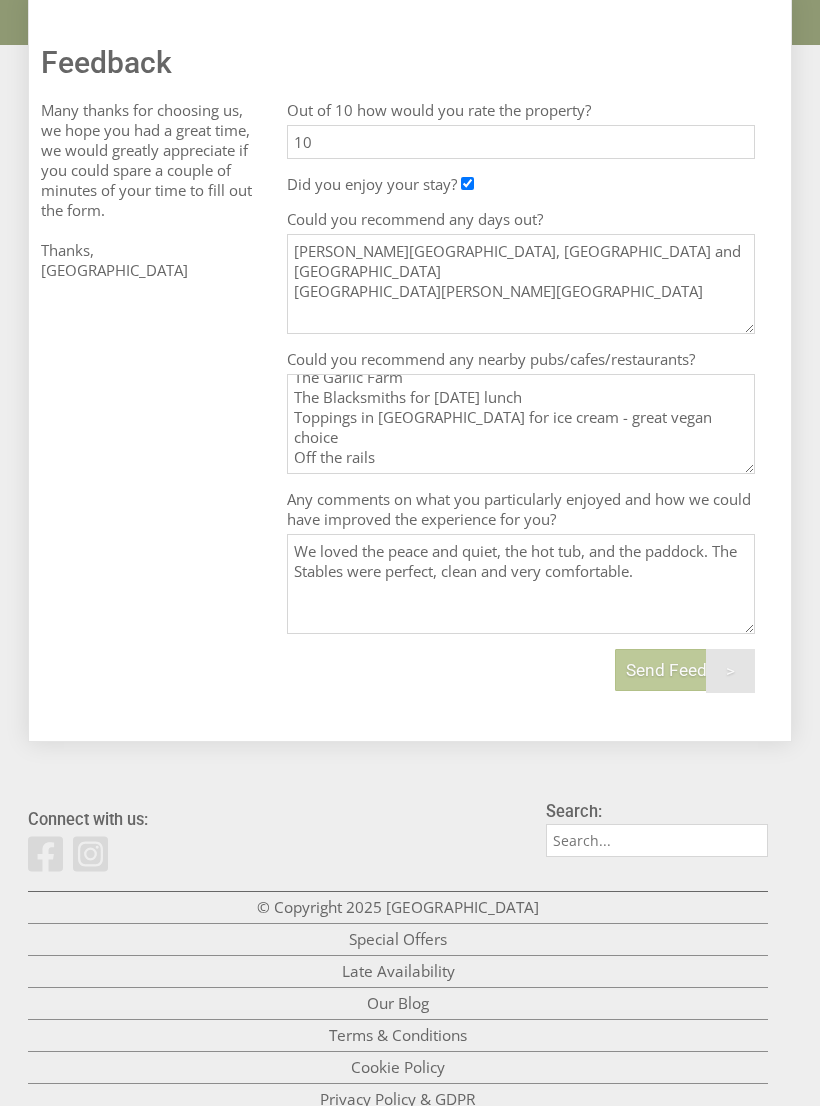 scroll, scrollTop: 46, scrollLeft: 0, axis: vertical 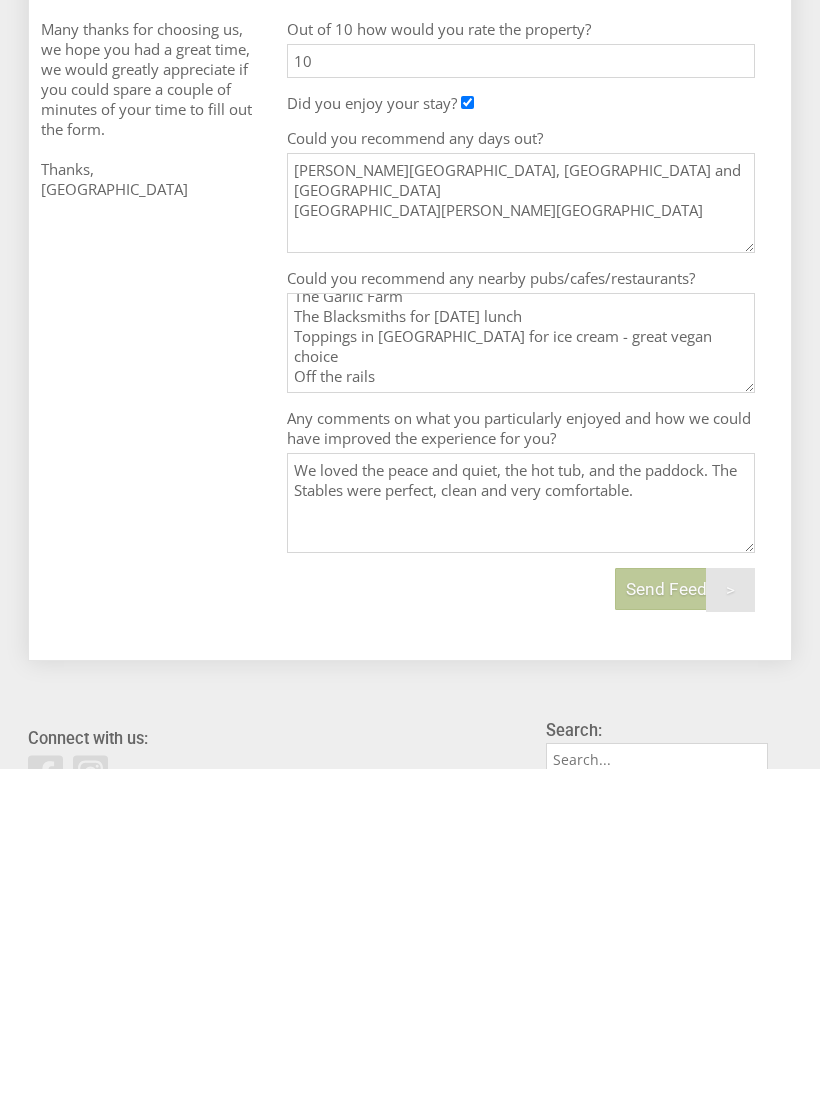 type on "[PERSON_NAME][GEOGRAPHIC_DATA], [GEOGRAPHIC_DATA] and [GEOGRAPHIC_DATA]
[GEOGRAPHIC_DATA][PERSON_NAME][GEOGRAPHIC_DATA]" 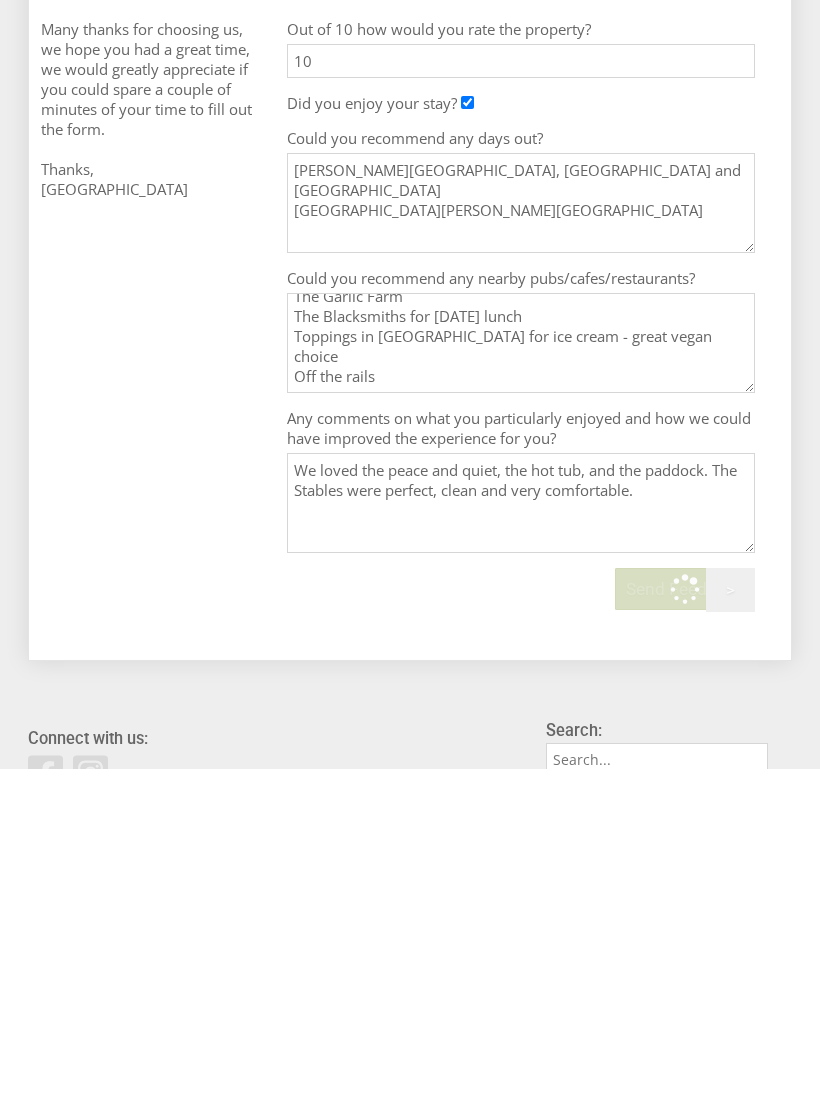 scroll, scrollTop: 694, scrollLeft: 0, axis: vertical 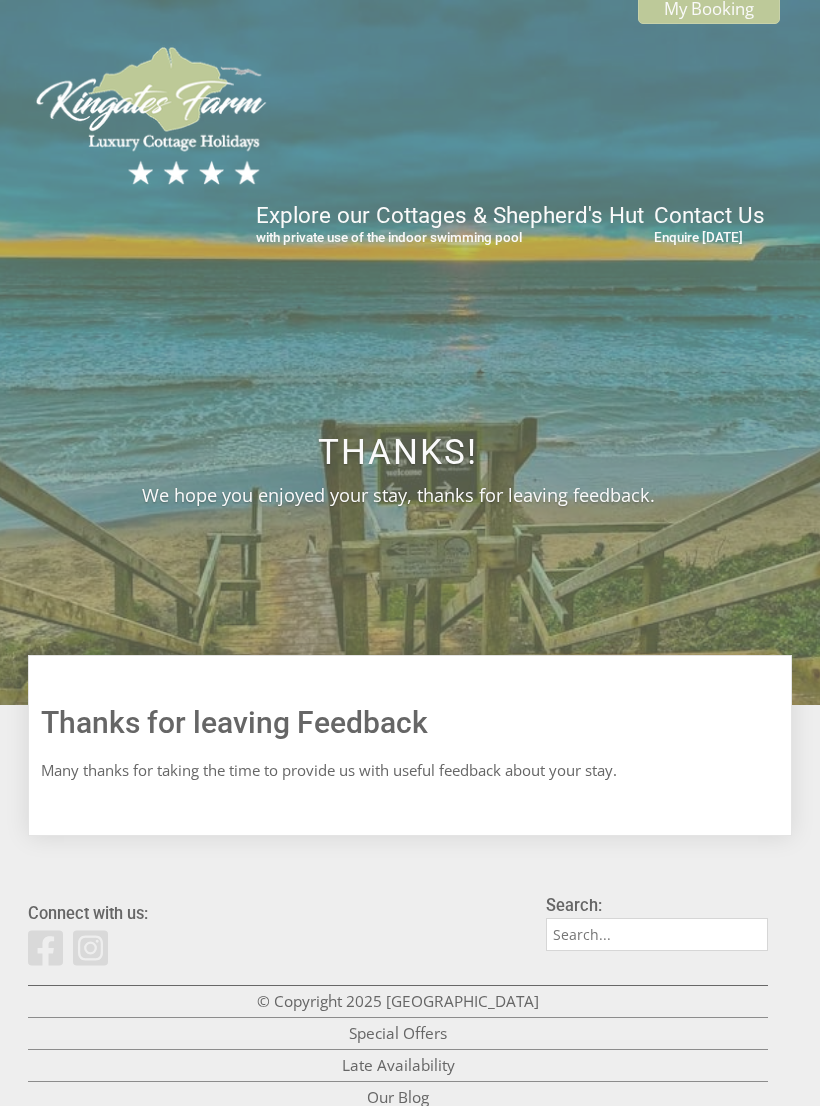 click at bounding box center [153, 116] 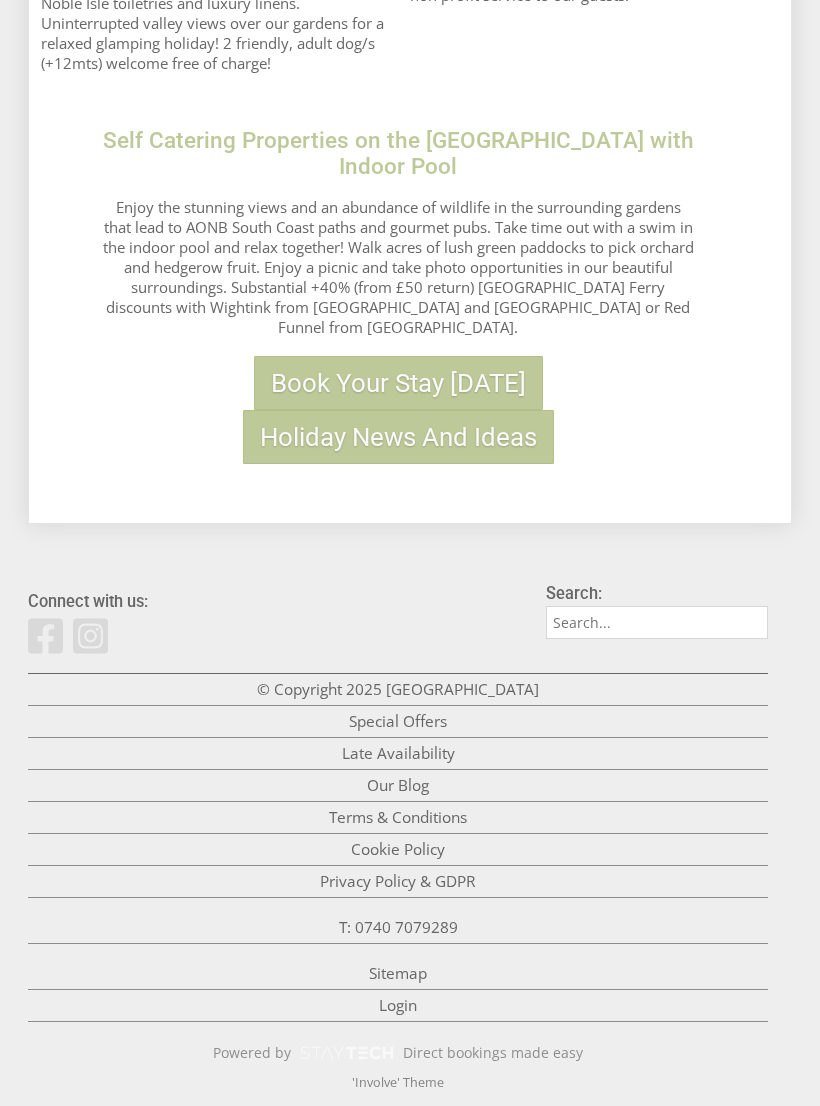 scroll, scrollTop: 1930, scrollLeft: 0, axis: vertical 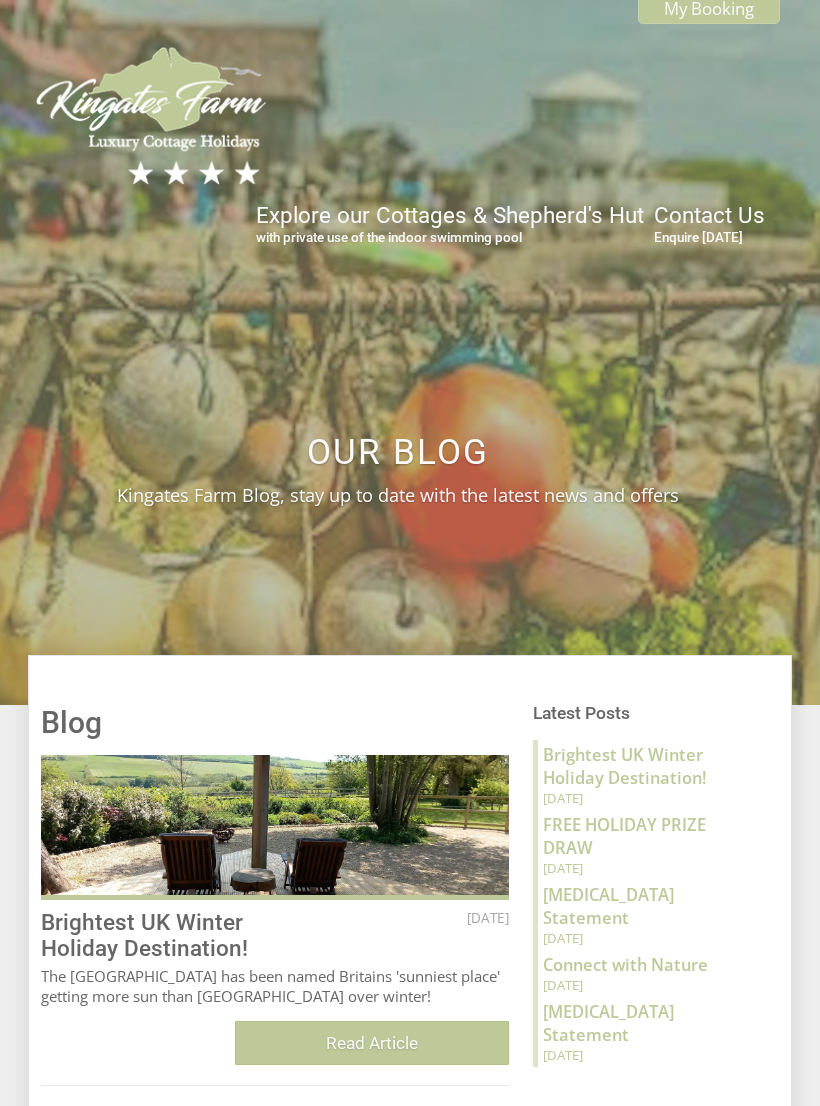 click on "Explore our Cottages & Shepherd's Hut   with private use of the indoor swimming pool" at bounding box center [450, 223] 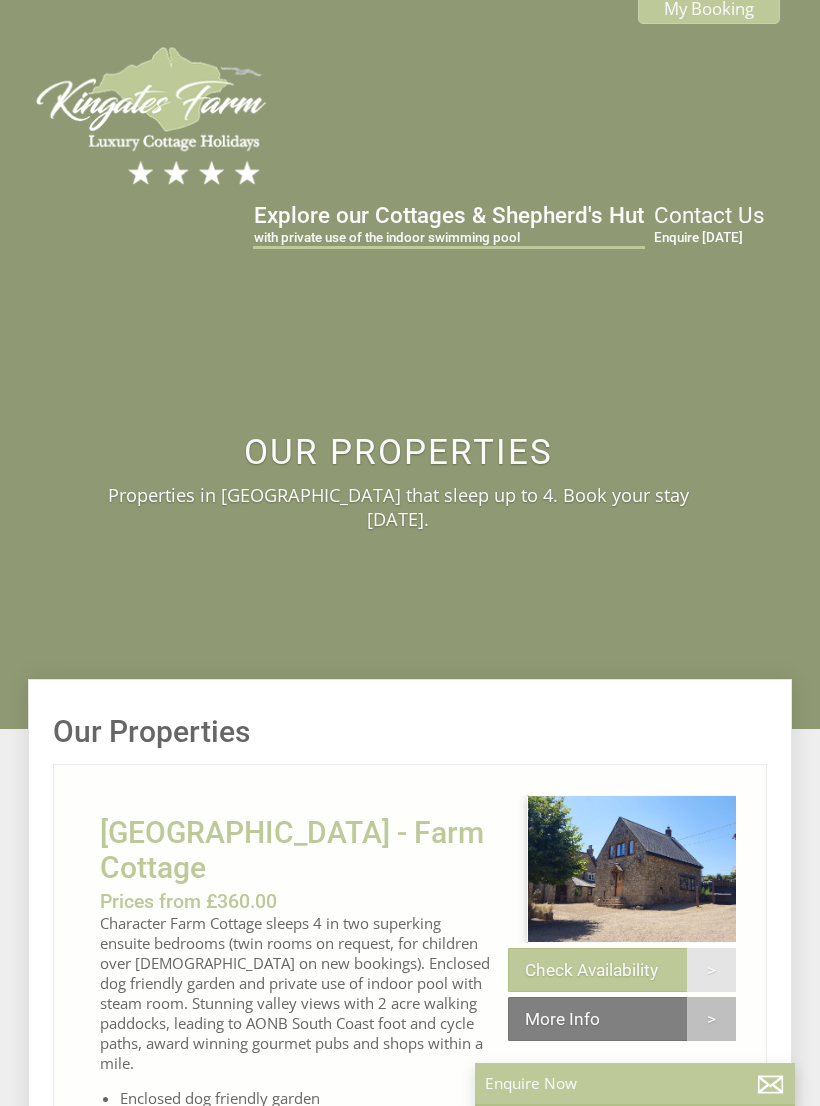 scroll, scrollTop: 0, scrollLeft: 20, axis: horizontal 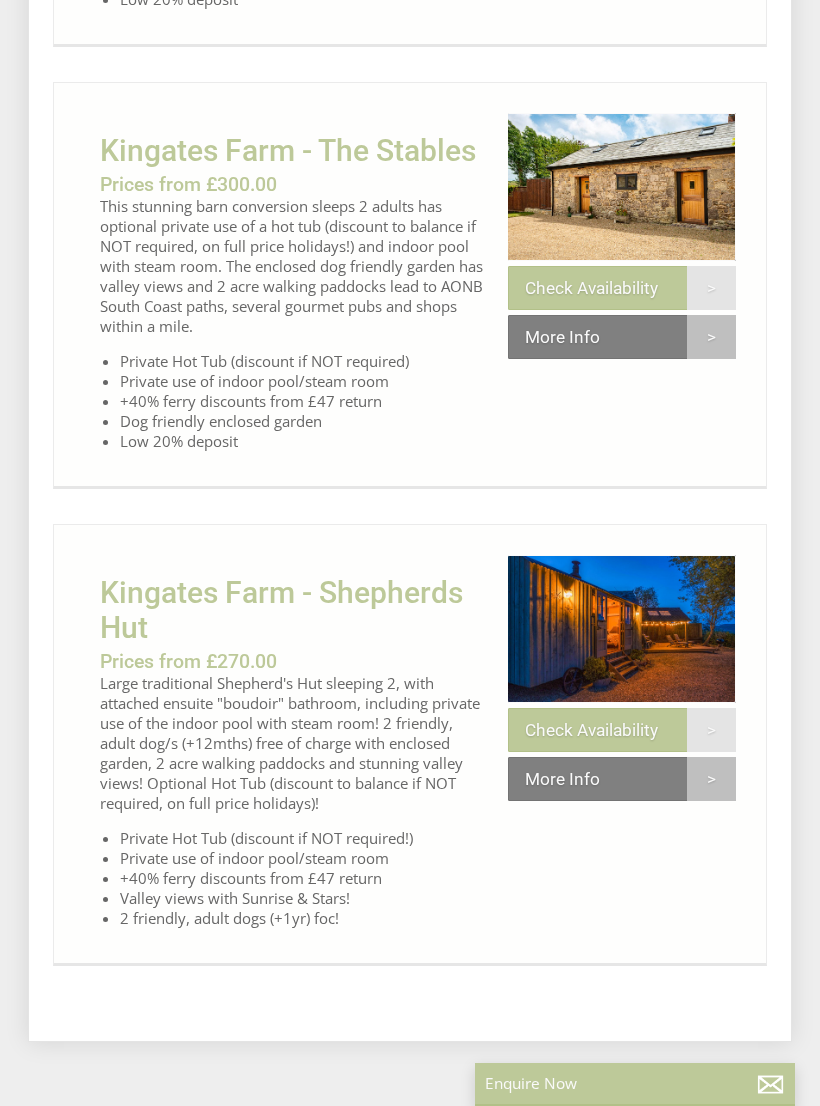 click on "More Info" at bounding box center [622, 337] 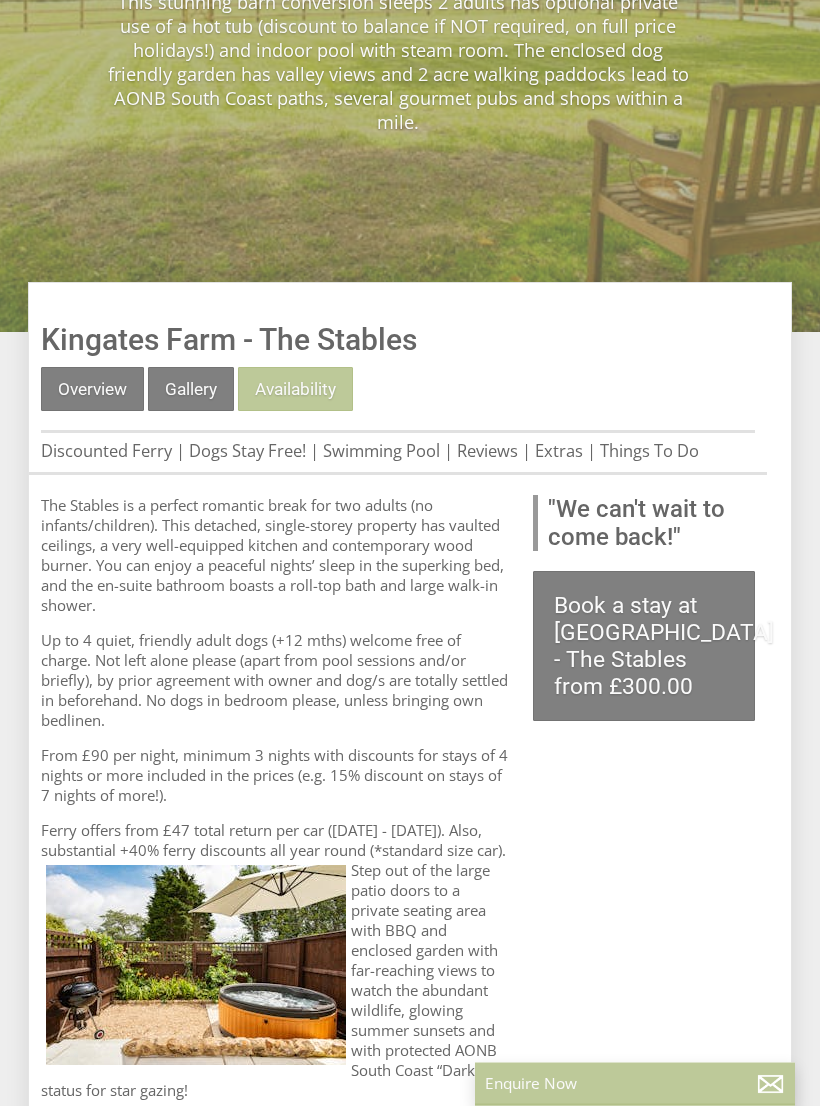 scroll, scrollTop: 552, scrollLeft: 0, axis: vertical 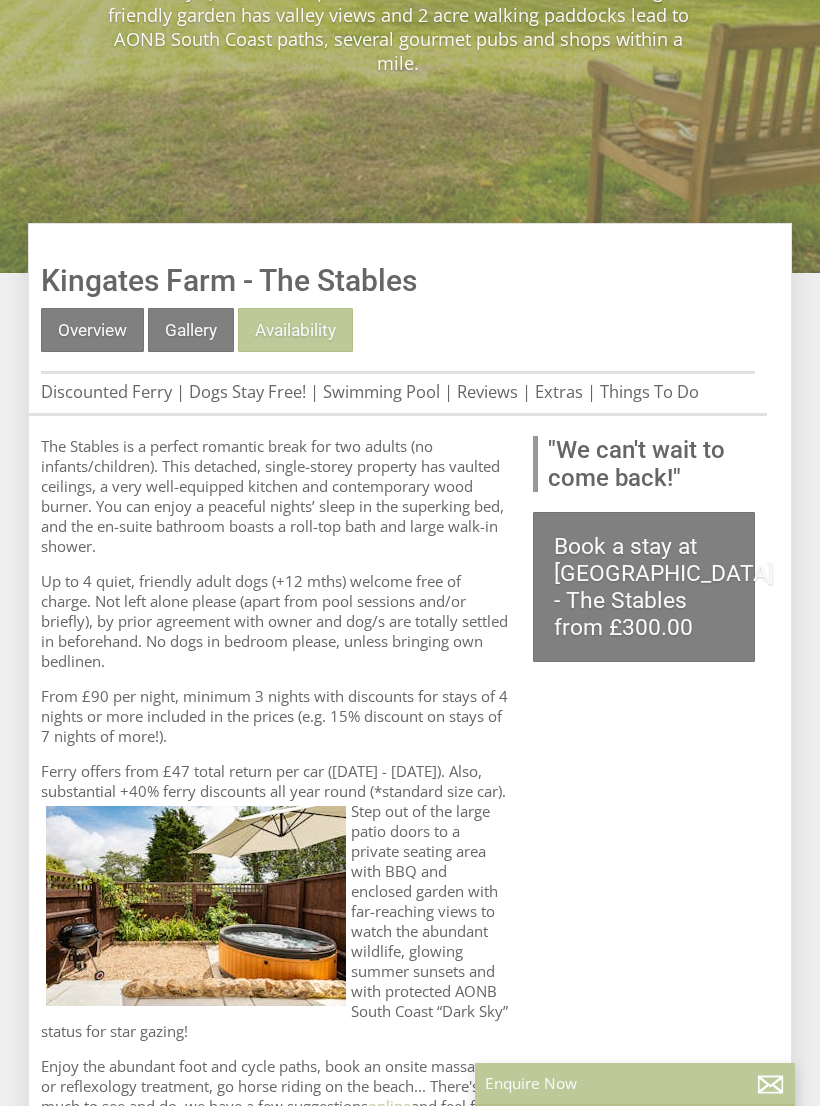 click on "Reviews" at bounding box center (487, 391) 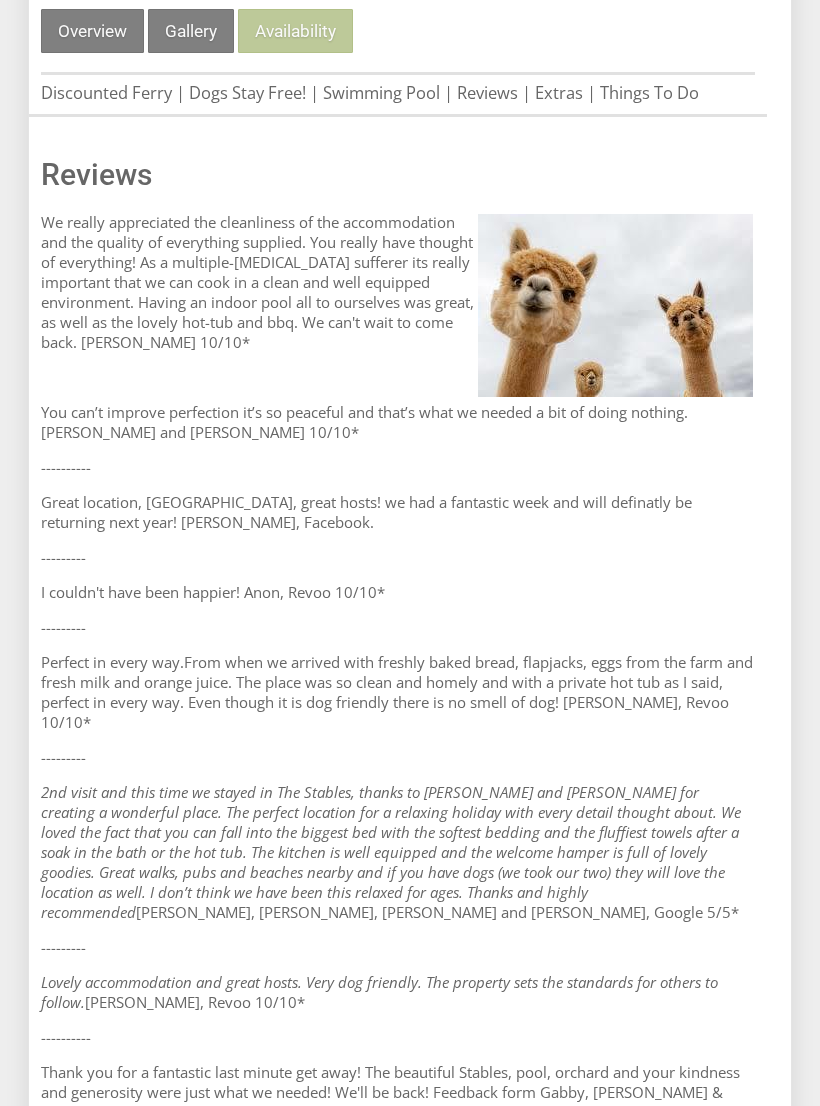 scroll, scrollTop: 929, scrollLeft: 0, axis: vertical 